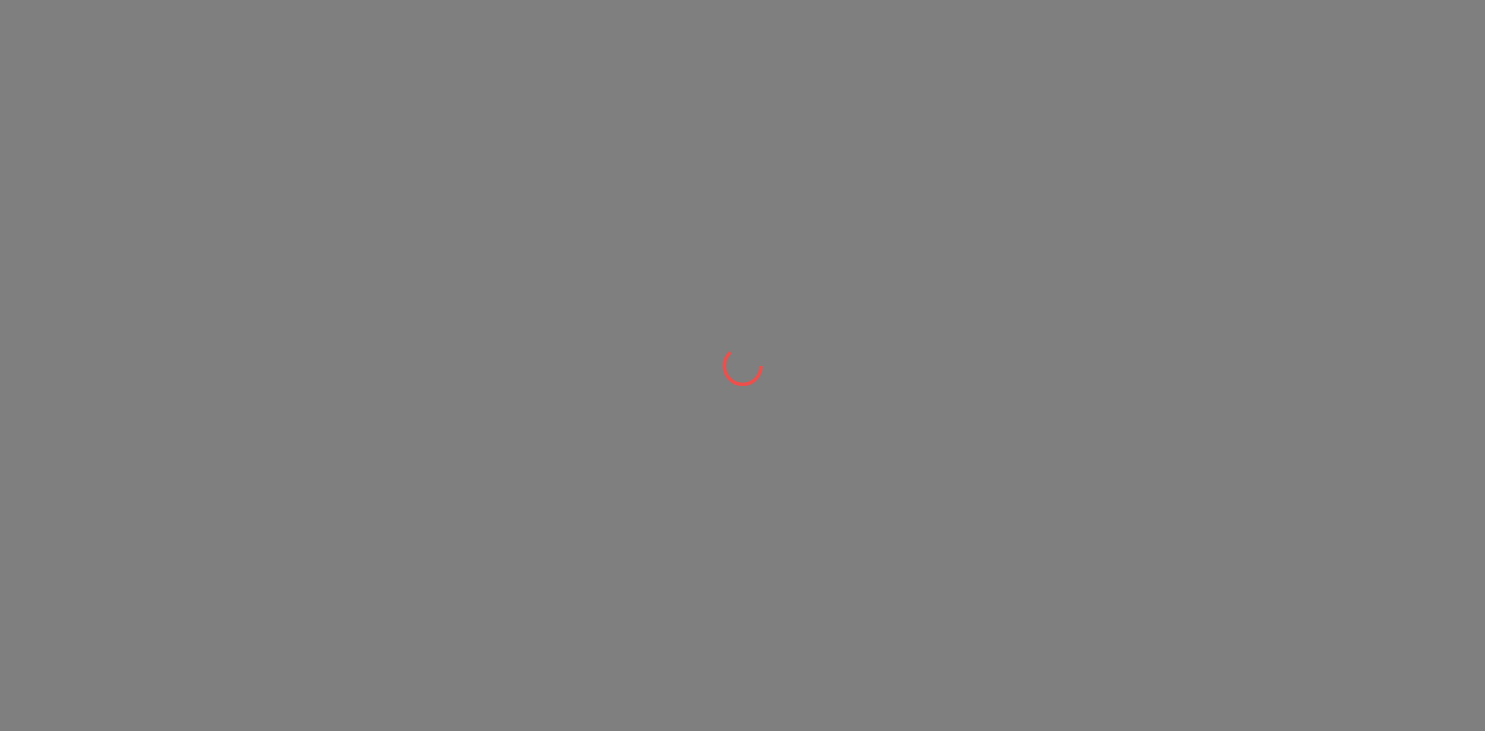 scroll, scrollTop: 0, scrollLeft: 0, axis: both 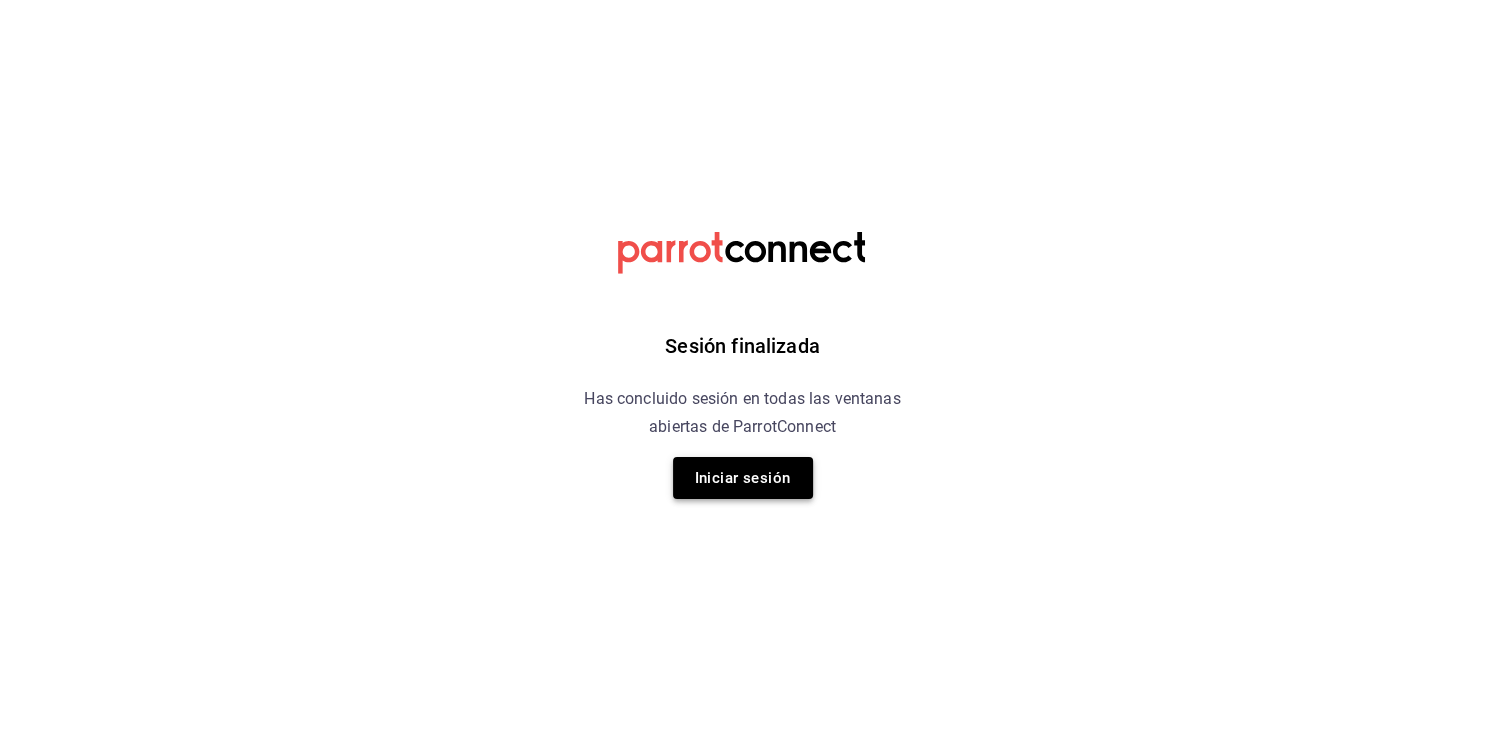 click on "Iniciar sesión" at bounding box center (743, 478) 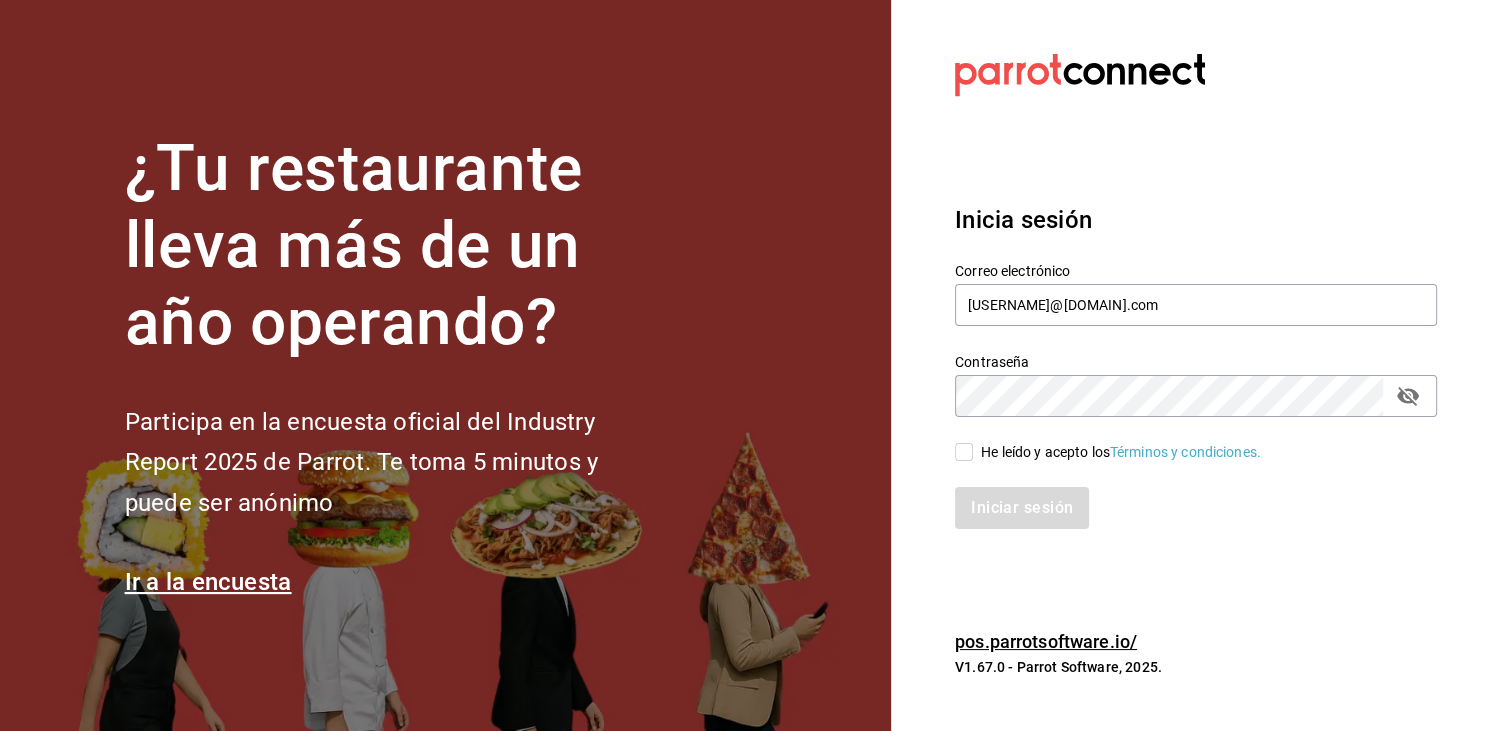 click on "He leído y acepto los  Términos y condiciones." at bounding box center (964, 452) 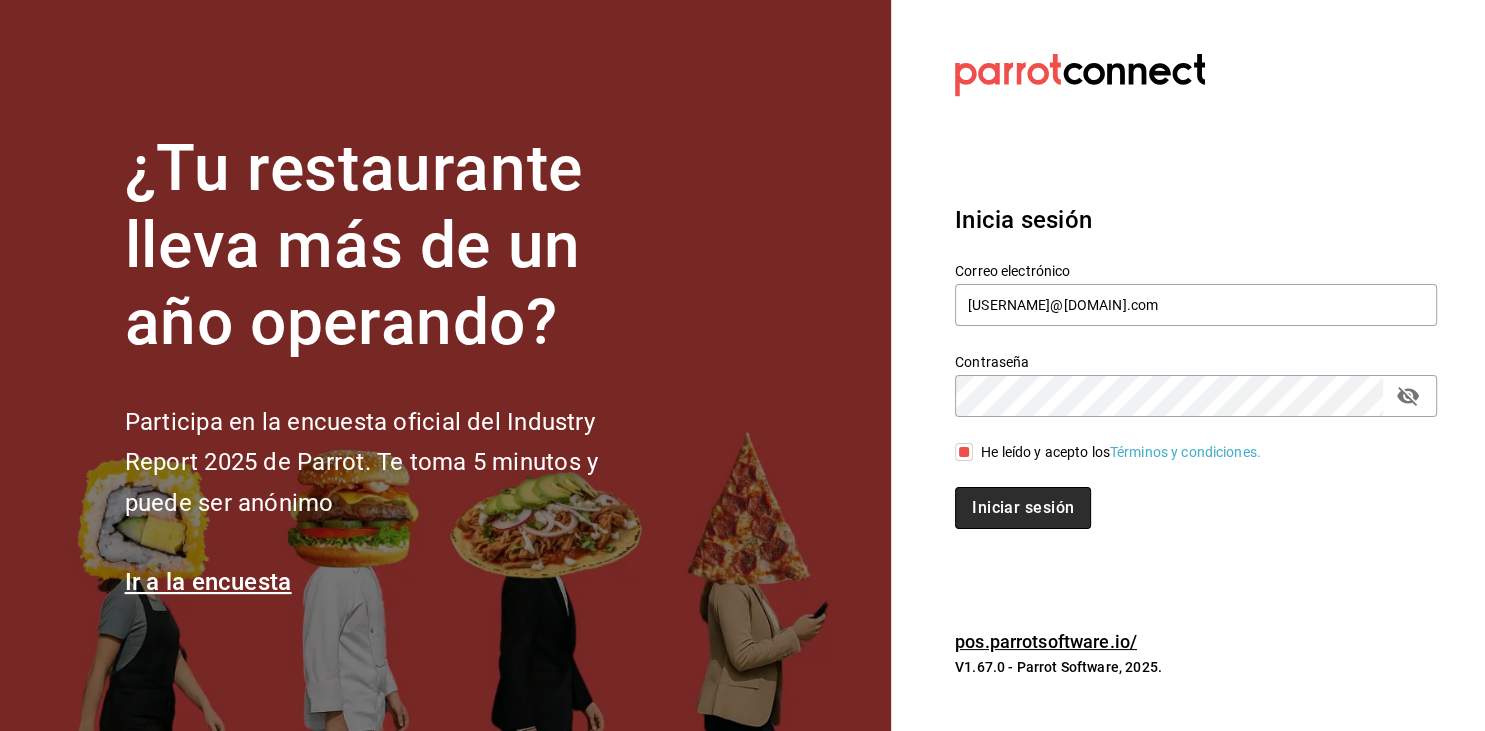 click on "Iniciar sesión" at bounding box center [1023, 508] 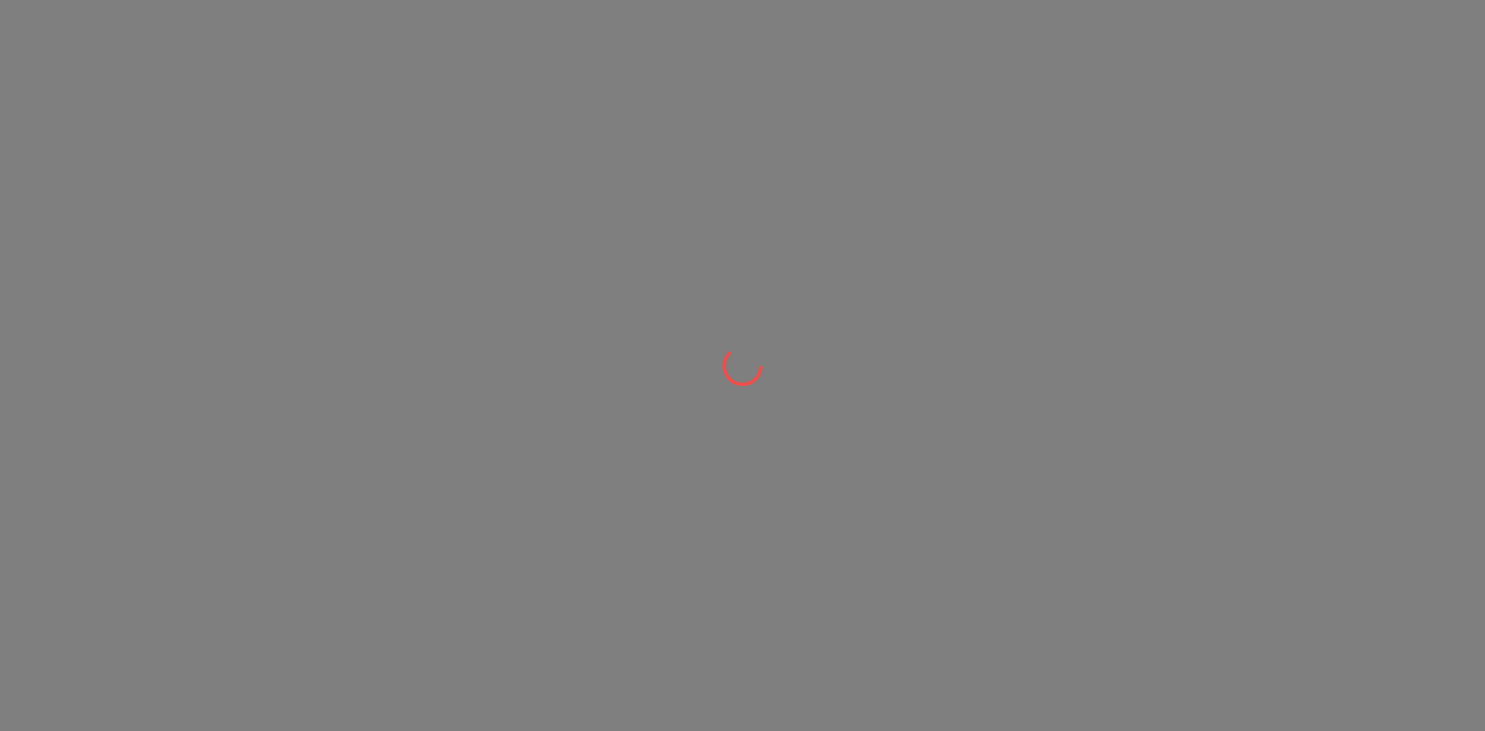 scroll, scrollTop: 0, scrollLeft: 0, axis: both 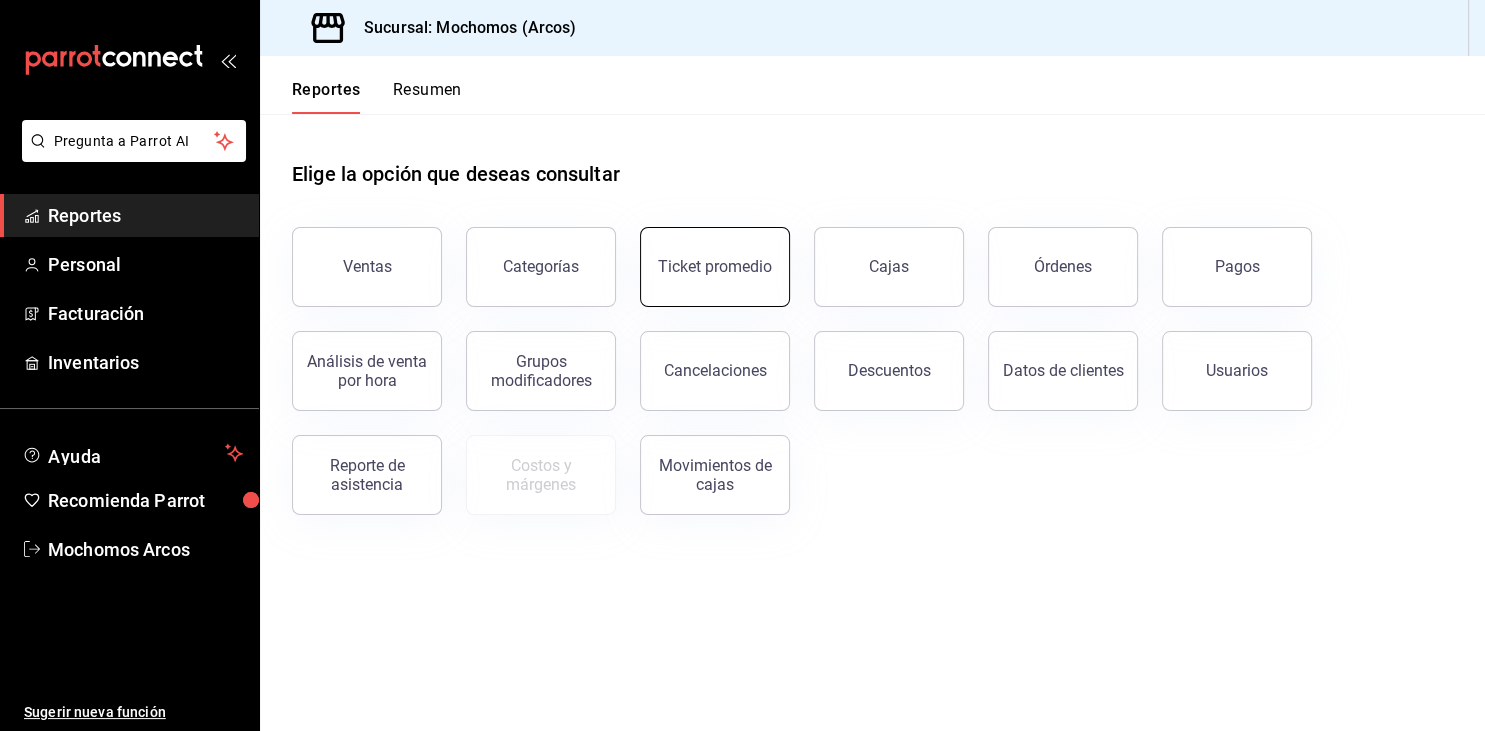 click on "Ticket promedio" at bounding box center (715, 267) 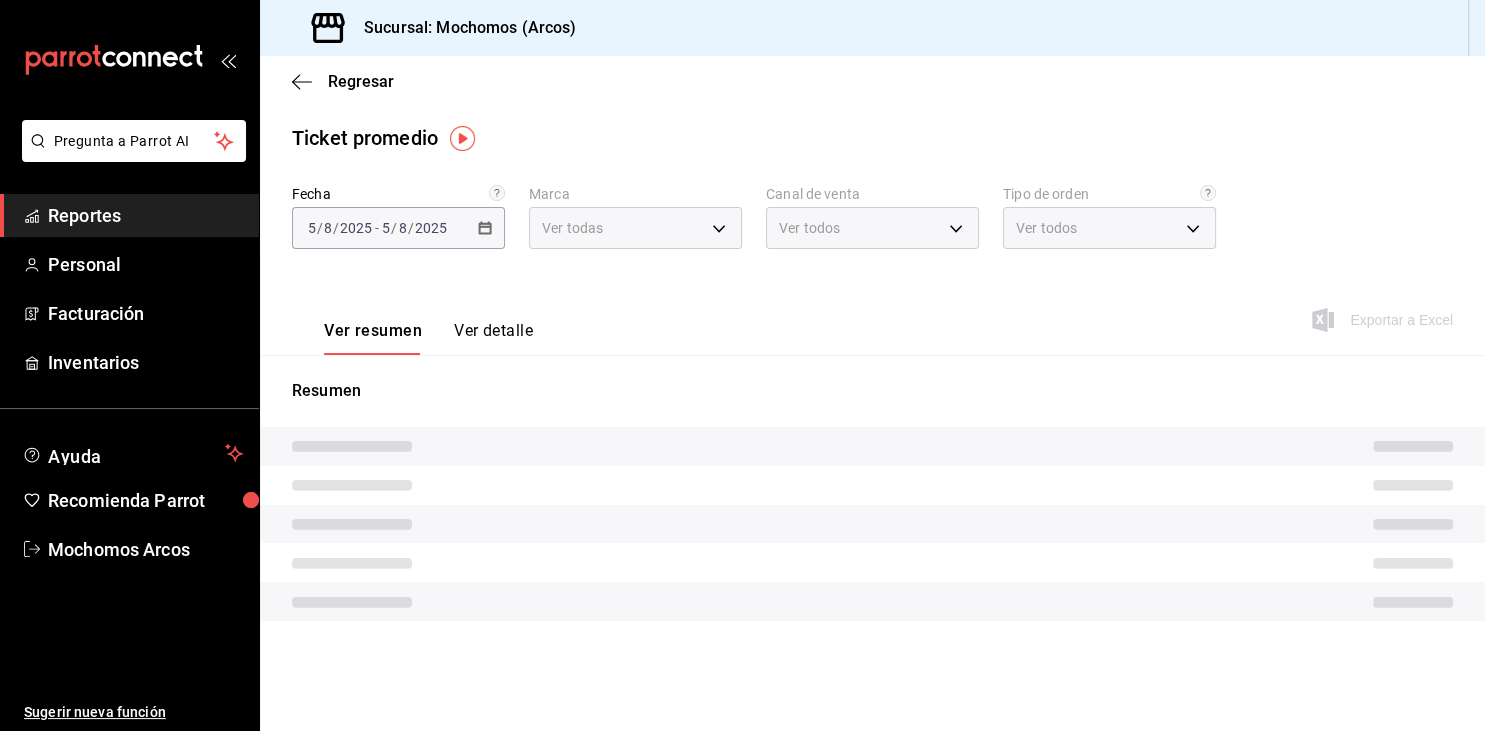 type on "dd36a3dd-8c35-4563-bc3a-0ae6137ce787" 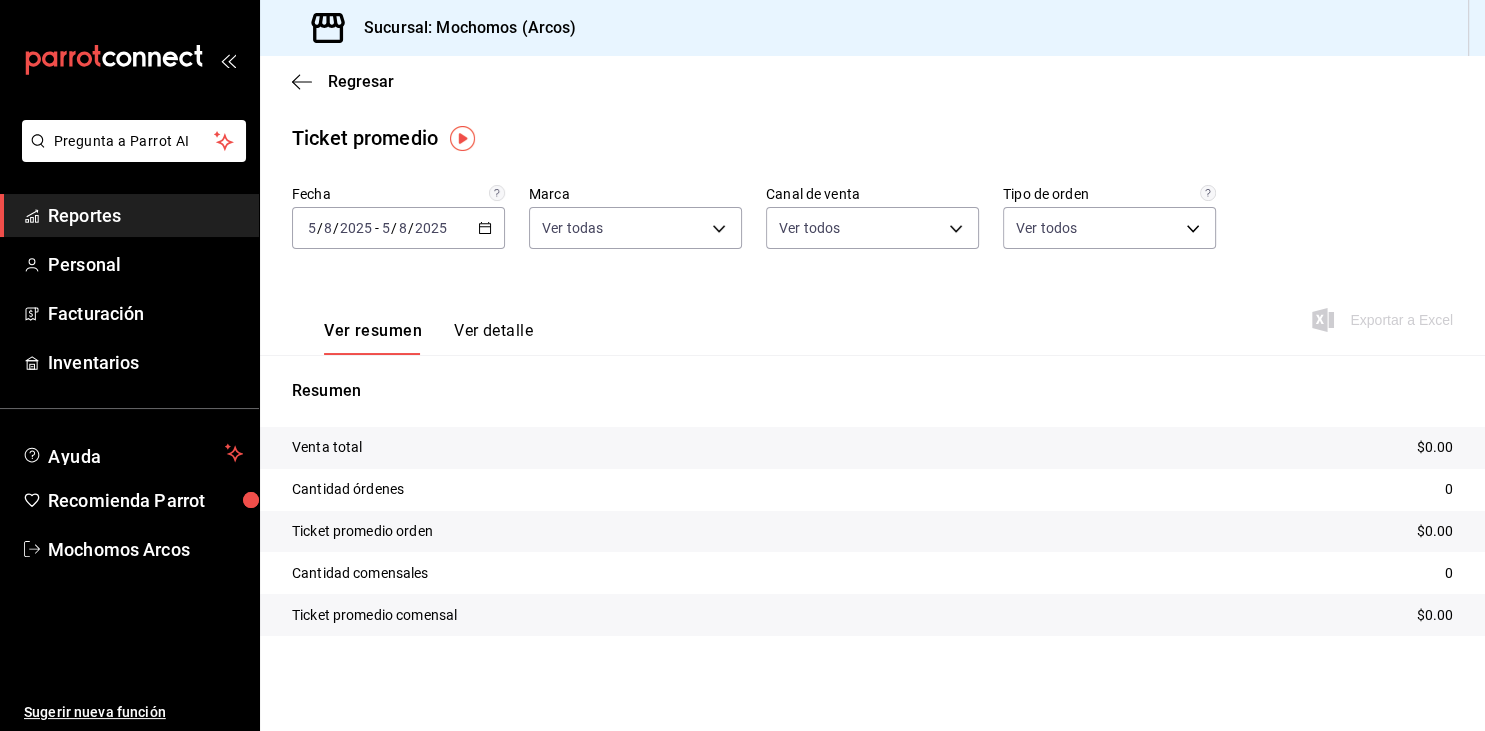 click on "2025-08-05 5 / 8 / 2025 - 2025-08-05 5 / 8 / 2025" at bounding box center (398, 228) 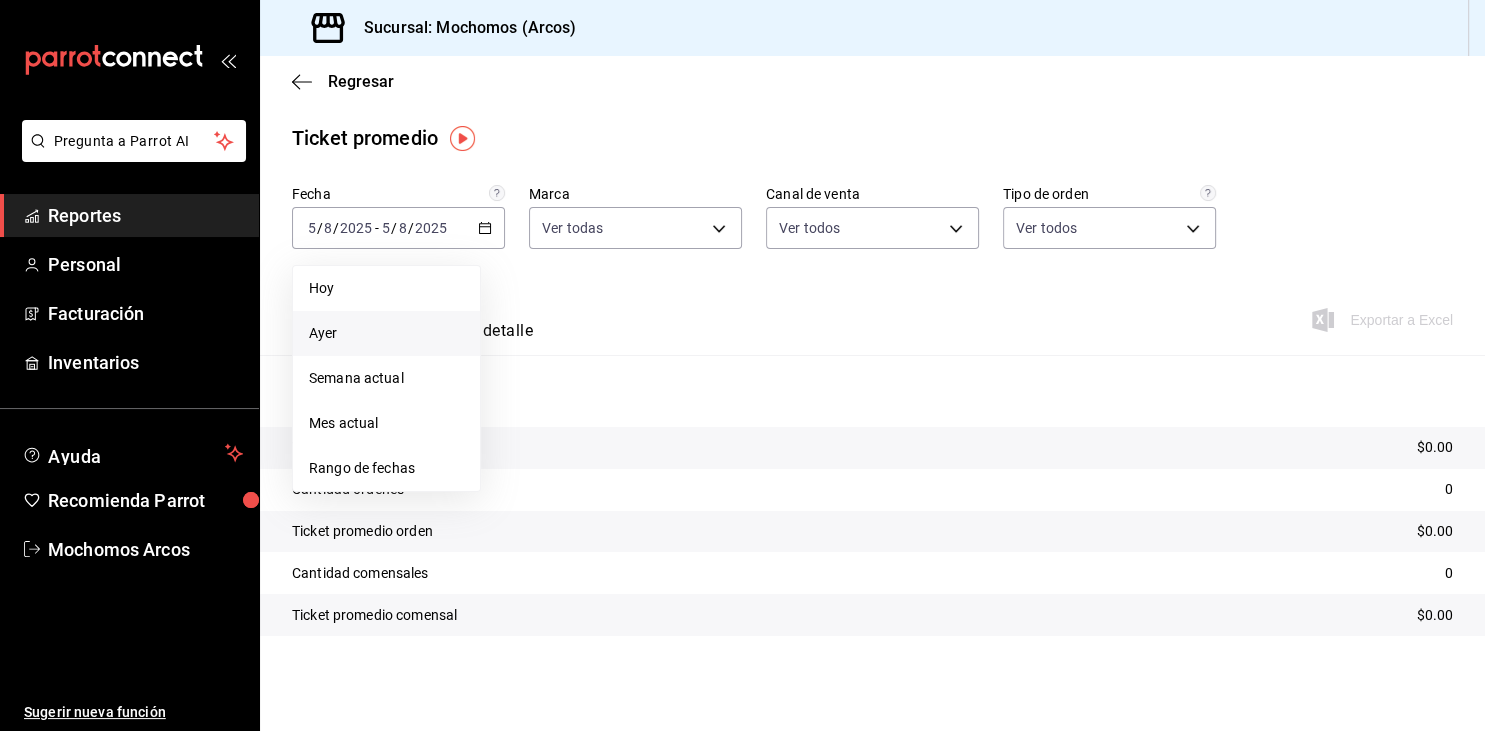 click on "Ayer" at bounding box center (386, 333) 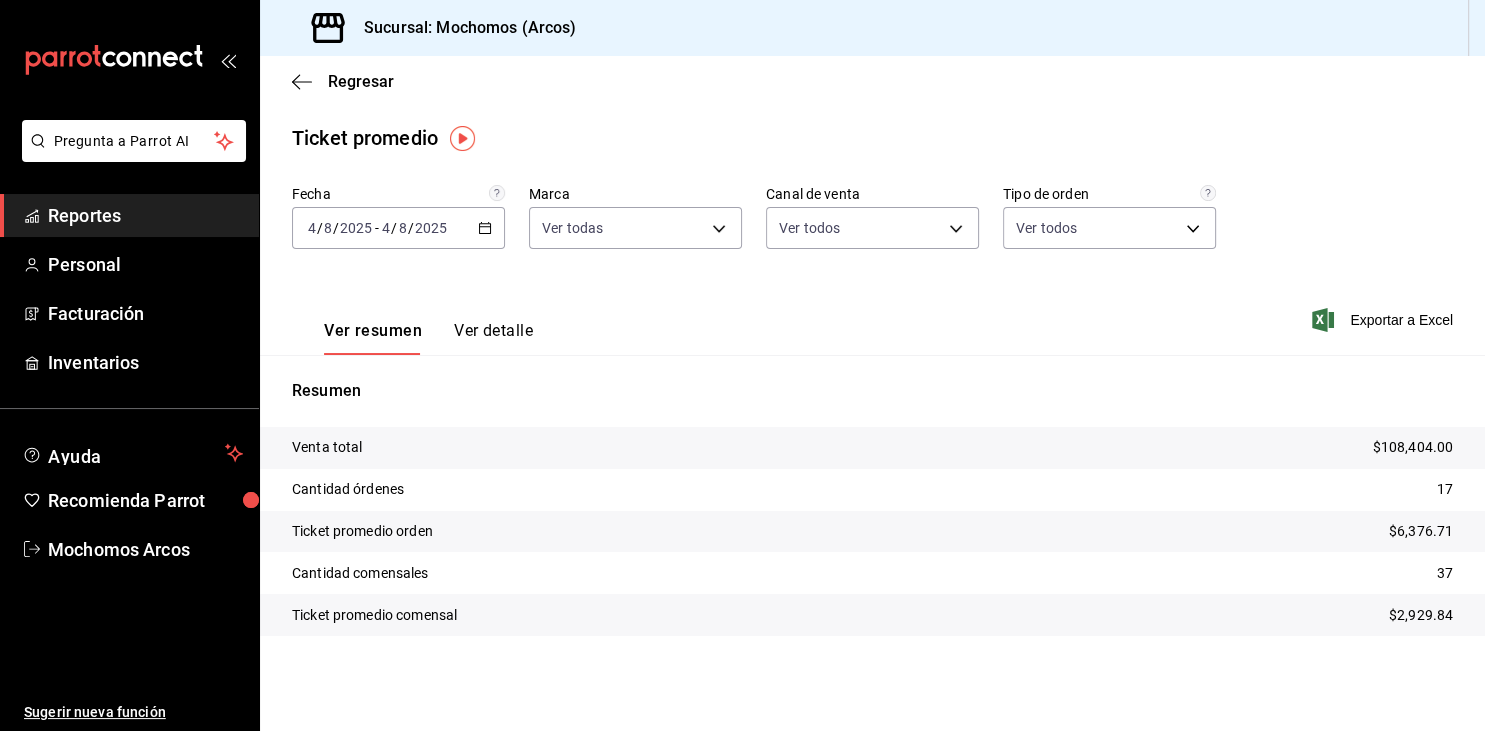 click on "Reportes" at bounding box center (145, 215) 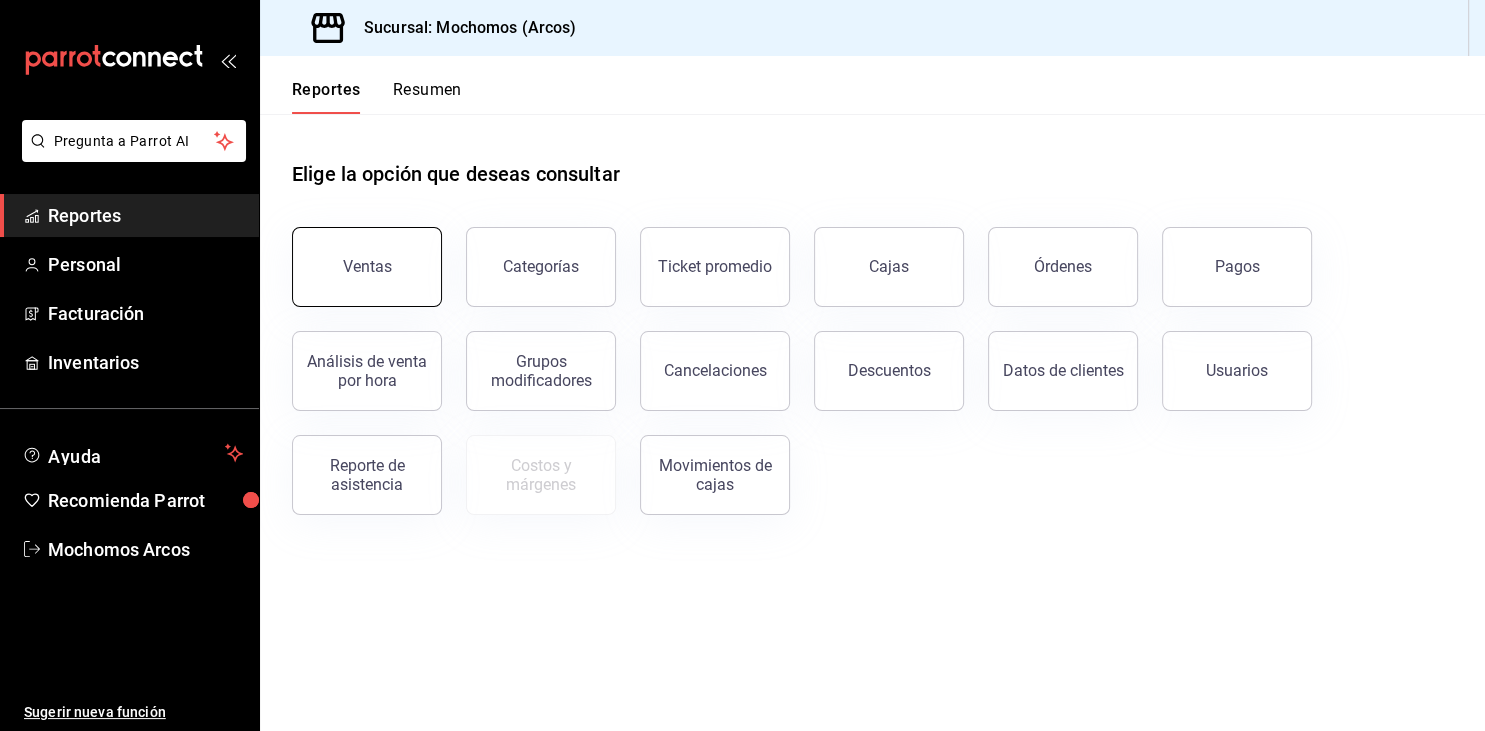 click on "Ventas" at bounding box center (367, 267) 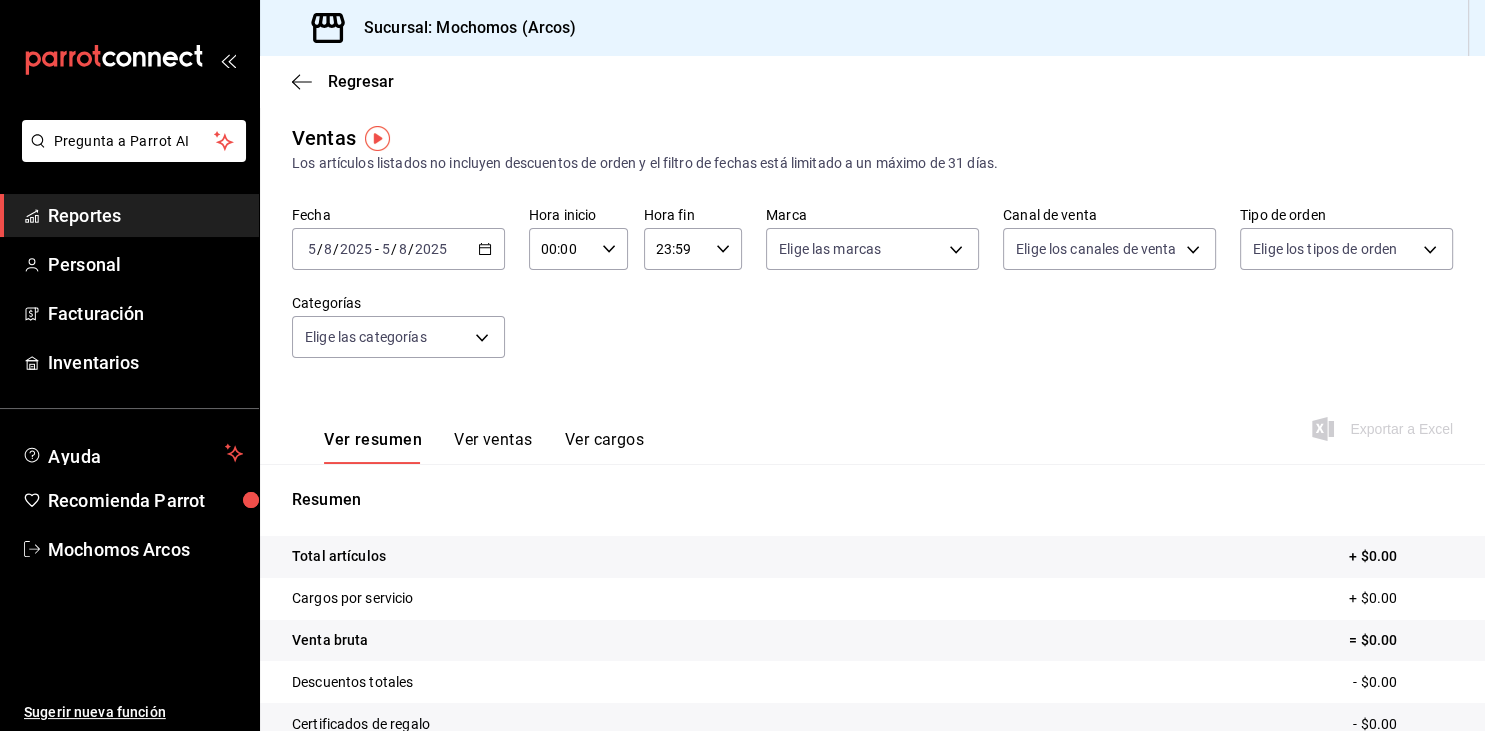 click on "2025-08-05 5 / 8 / 2025 - 2025-08-05 5 / 8 / 2025" at bounding box center [398, 249] 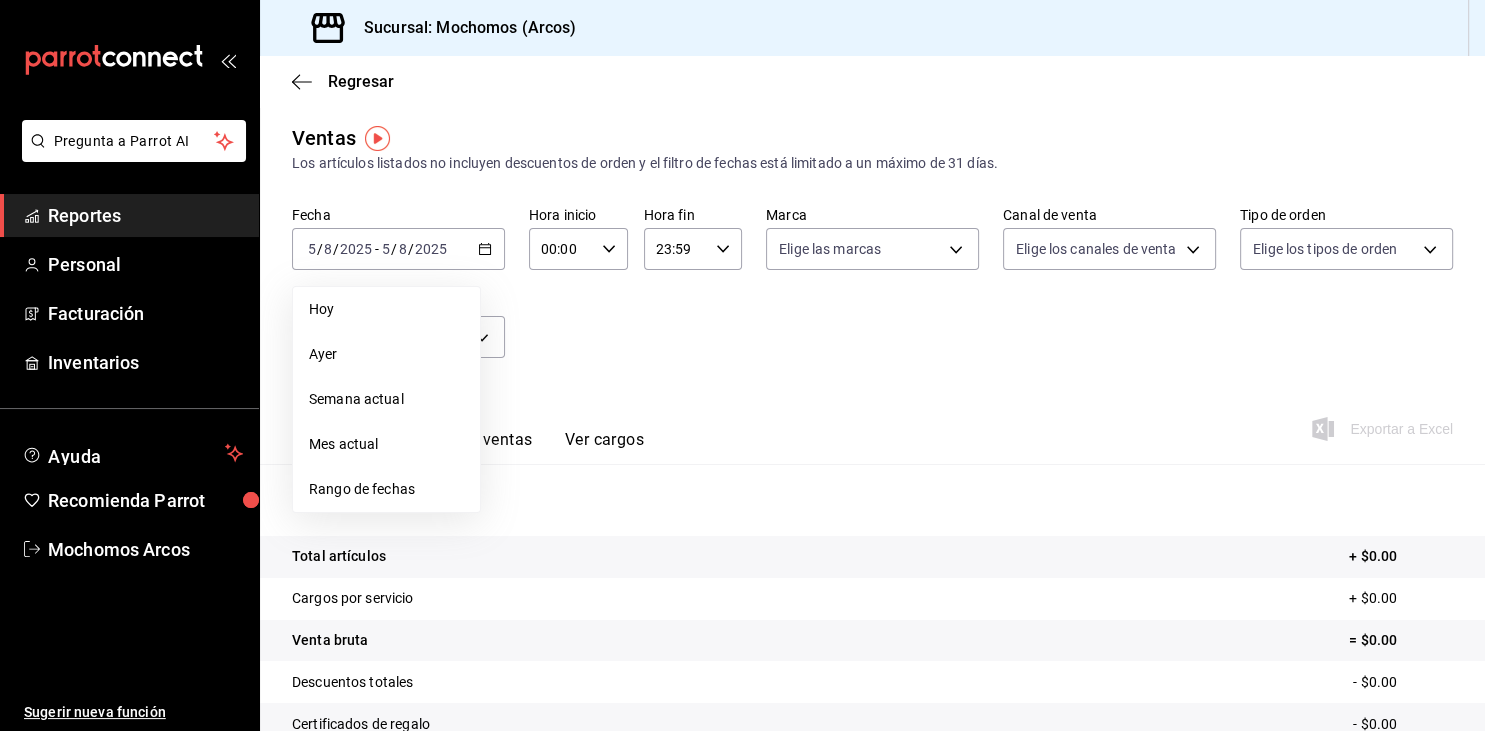 click on "Fecha 2025-08-05 5 / 8 / 2025 - 2025-08-05 5 / 8 / 2025 Hoy Ayer Semana actual Mes actual Rango de fechas Hora inicio 00:00 Hora inicio Hora fin 23:59 Hora fin Marca Elige las marcas Canal de venta Elige los canales de venta Tipo de orden Elige los tipos de orden Categorías Elige las categorías" at bounding box center [872, 294] 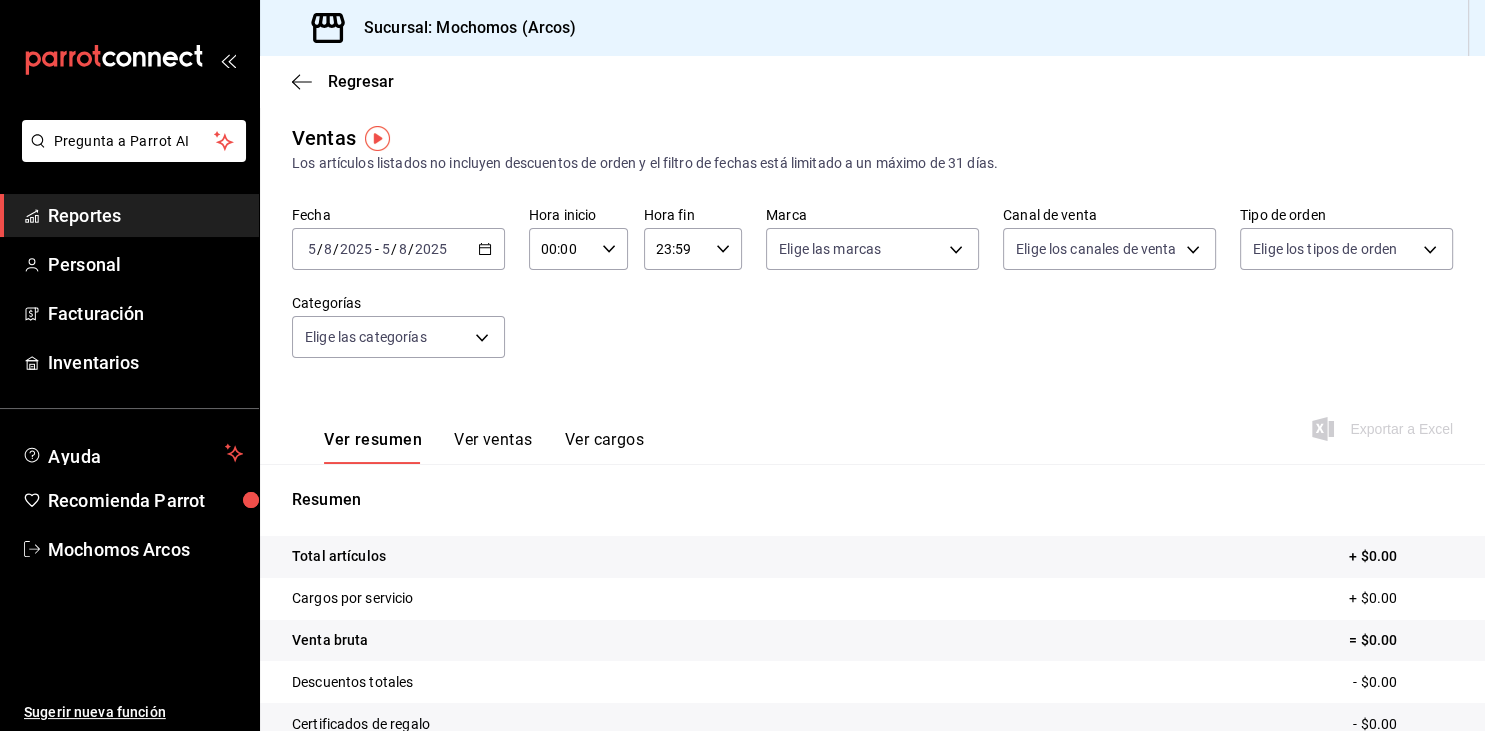 click on "00:00" at bounding box center [561, 249] 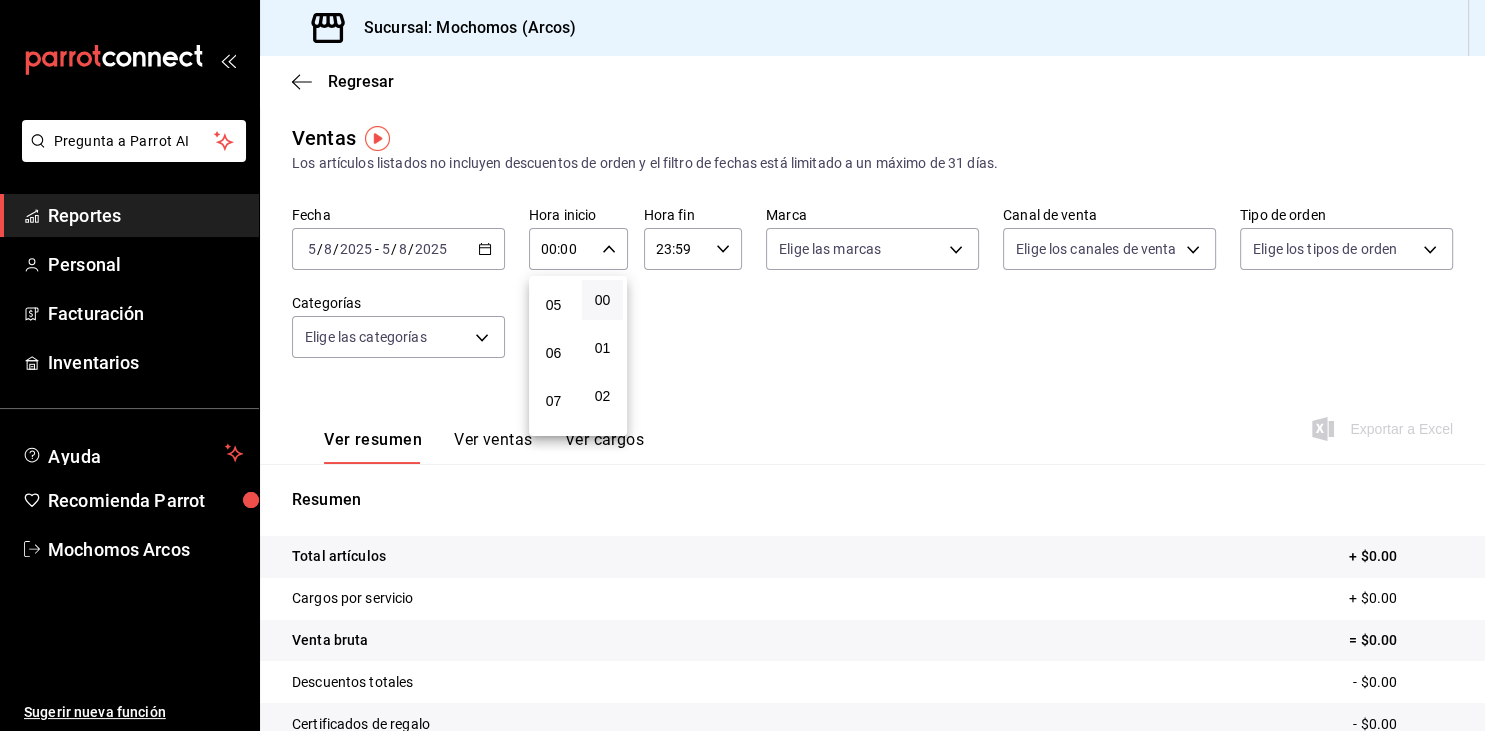 scroll, scrollTop: 201, scrollLeft: 0, axis: vertical 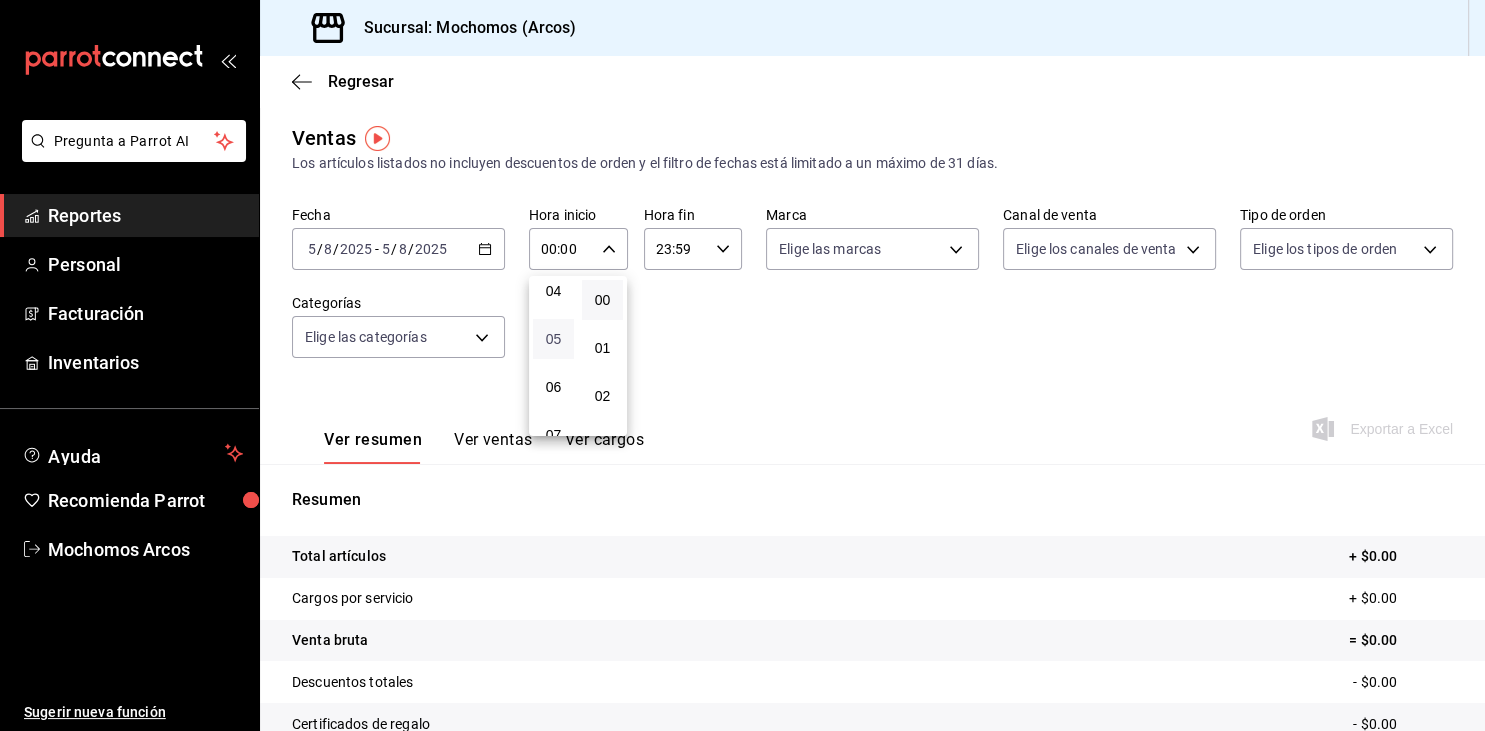 click on "05" at bounding box center [553, 339] 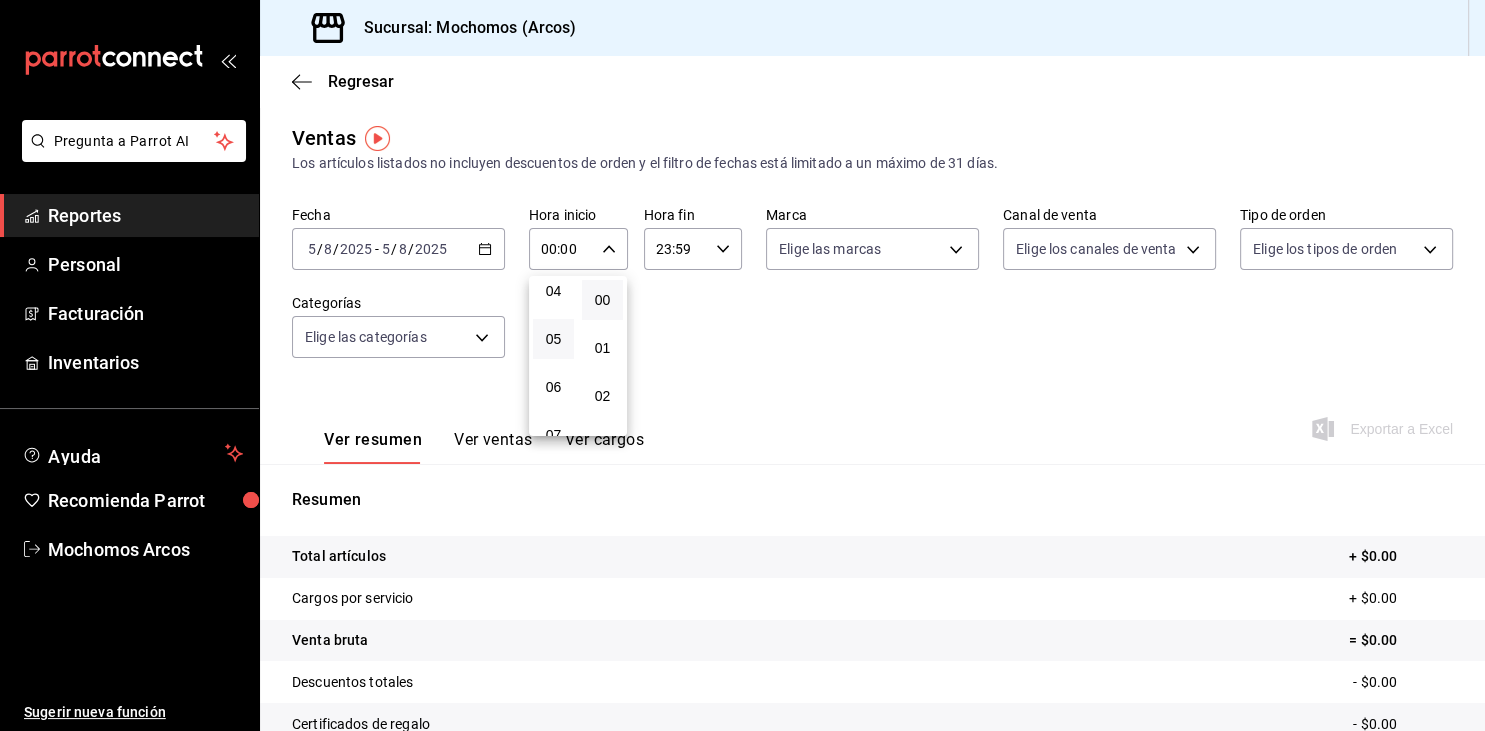 type on "05:00" 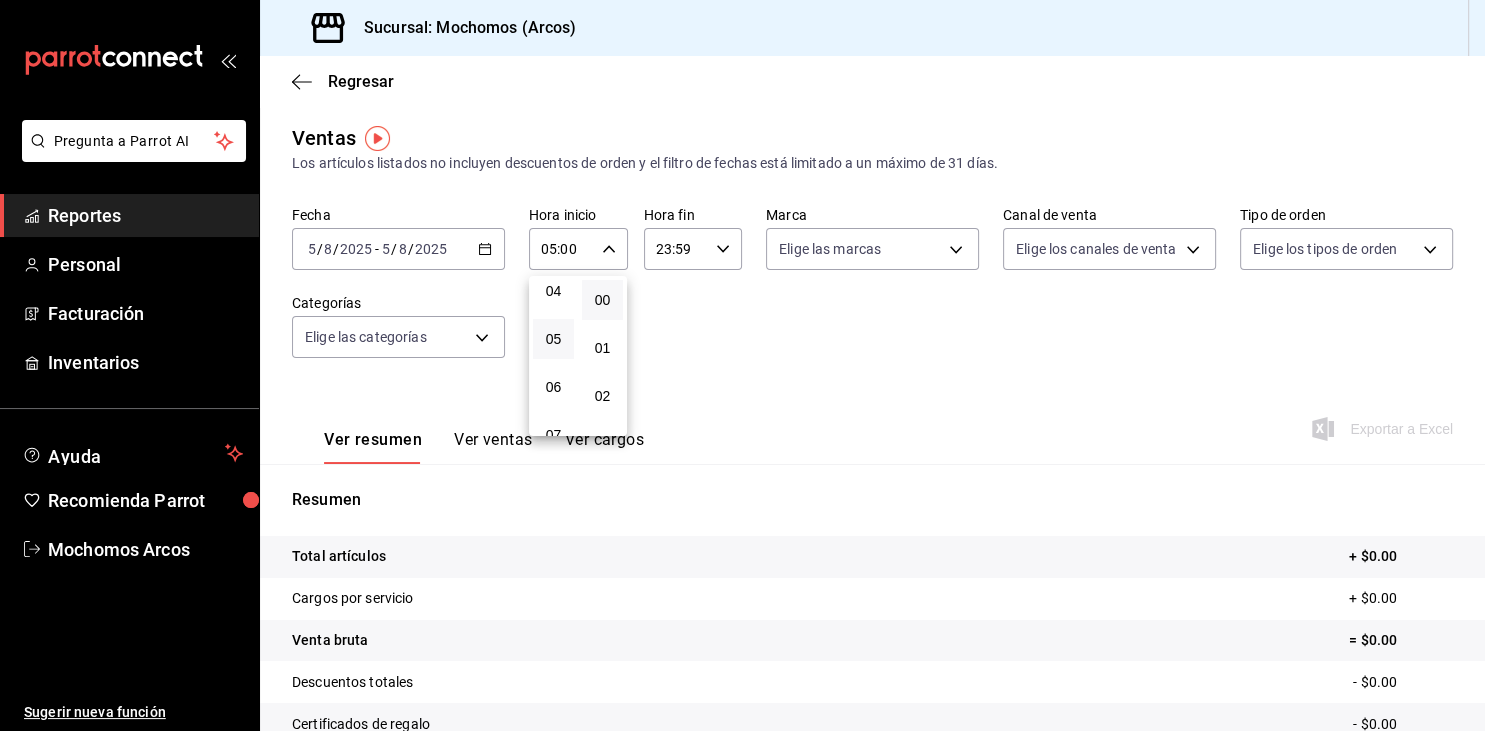 click at bounding box center [742, 365] 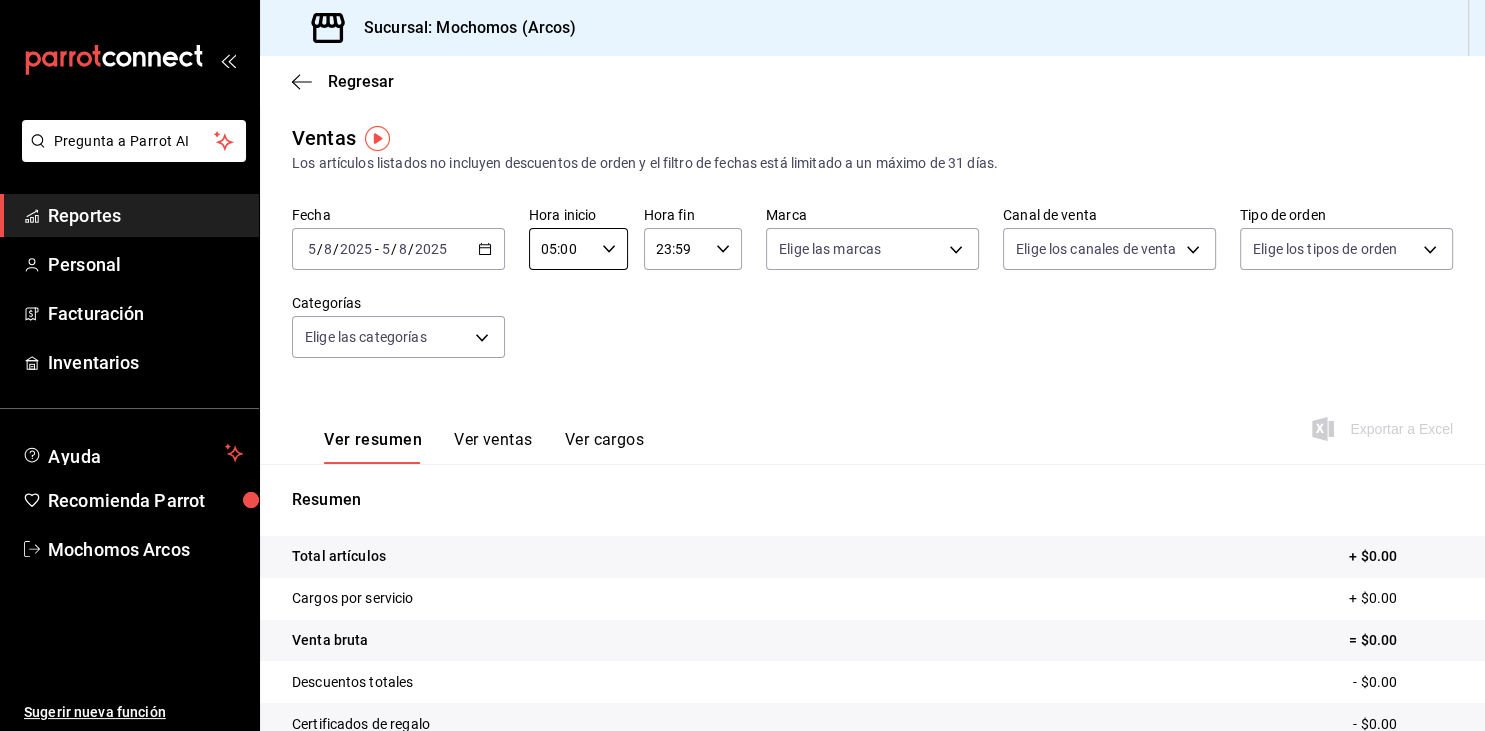 click on "23:59" at bounding box center (676, 249) 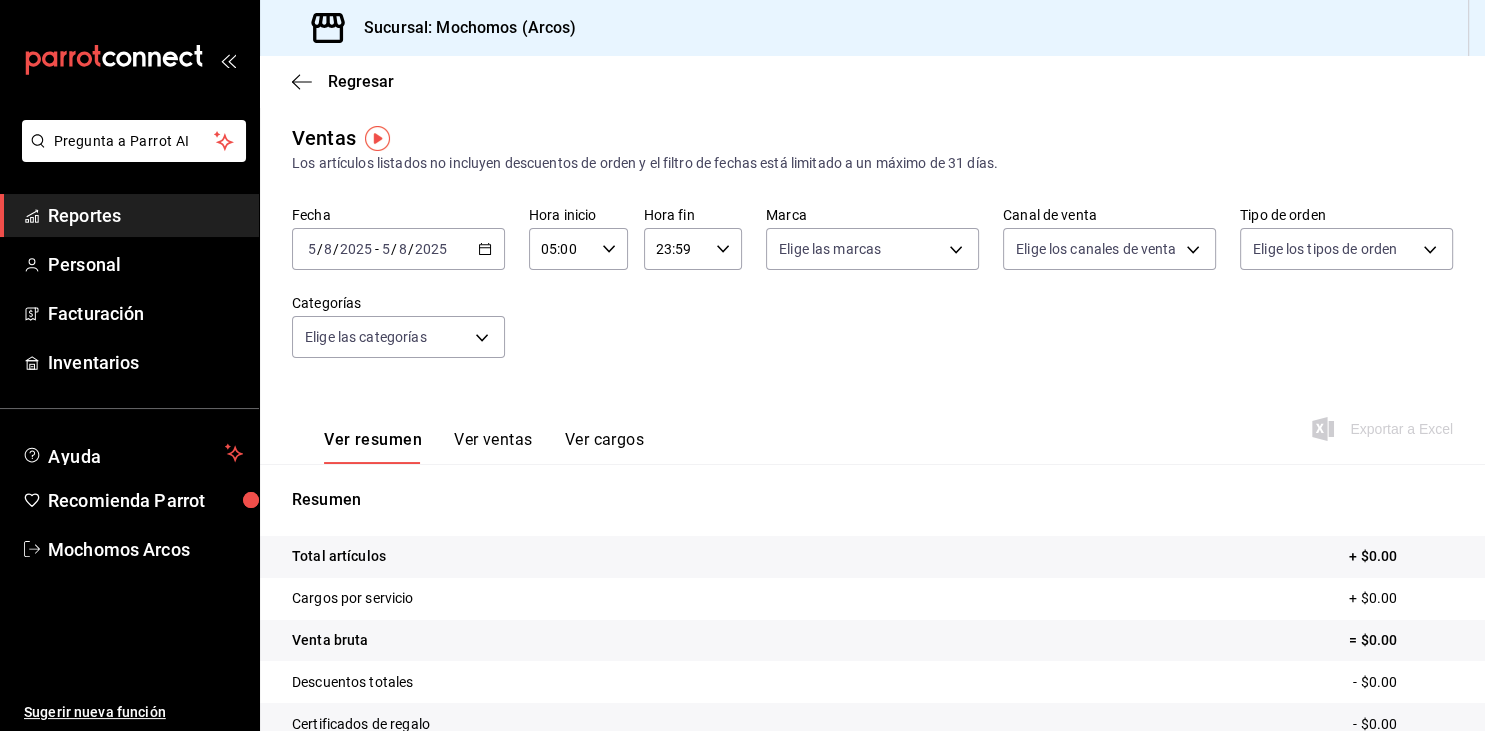 click on "23:59" at bounding box center [676, 249] 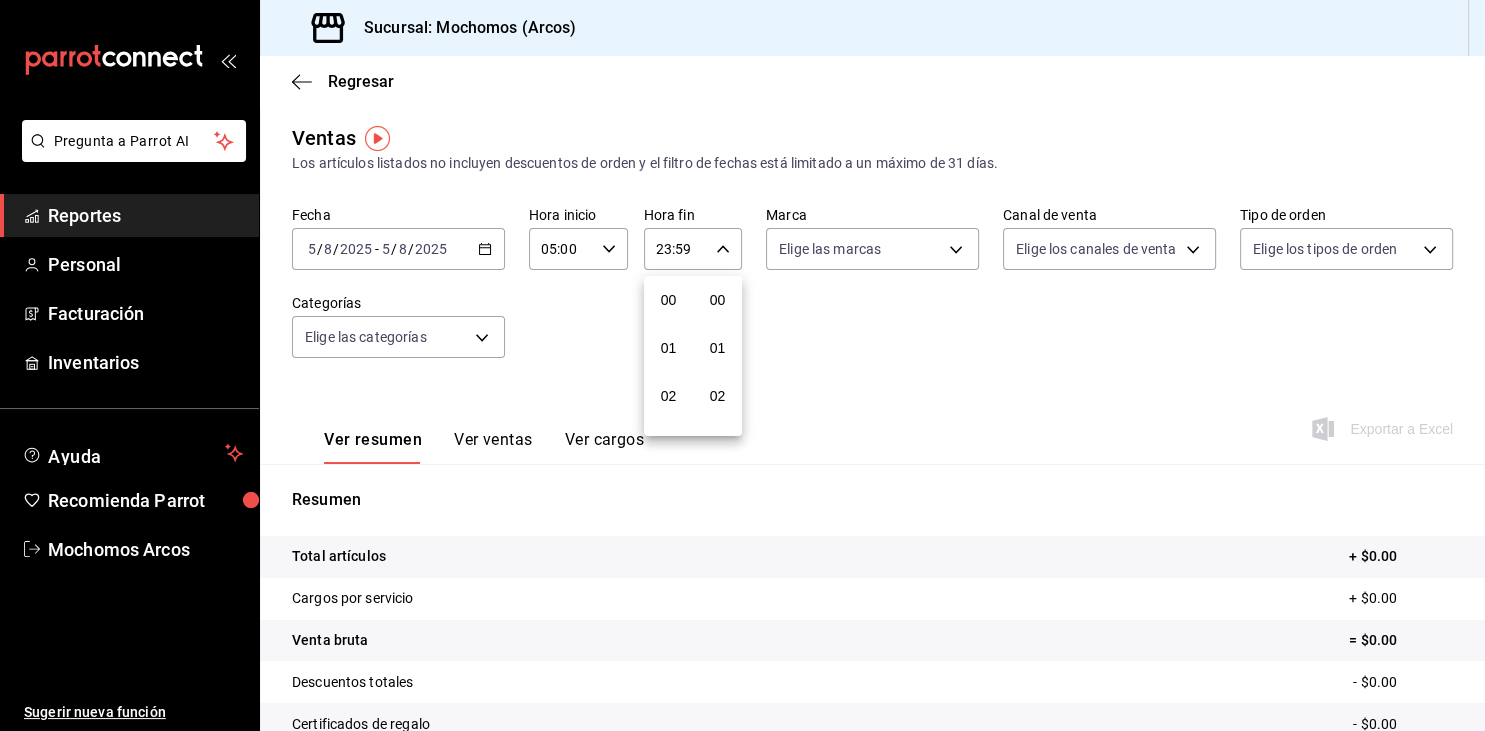 scroll, scrollTop: 1030, scrollLeft: 0, axis: vertical 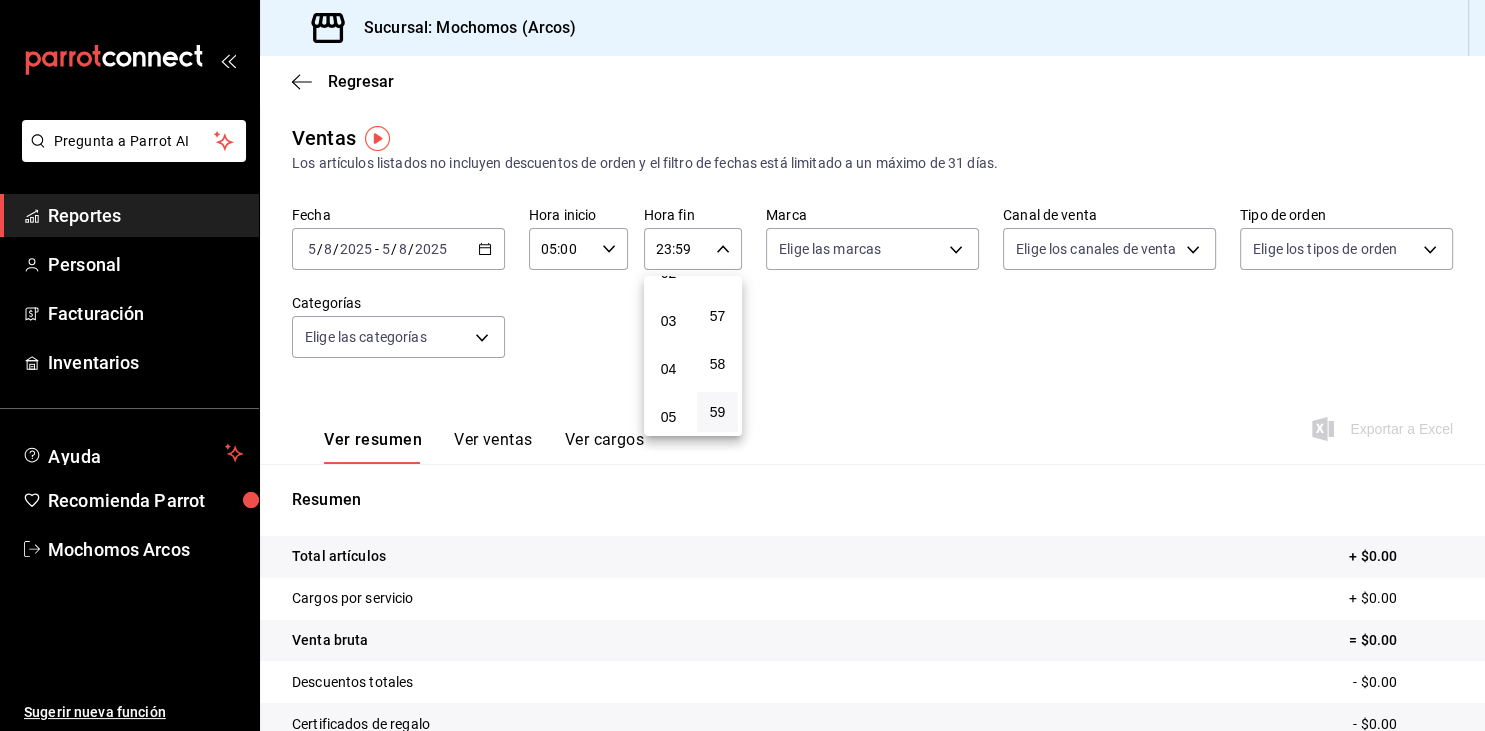 click on "04" at bounding box center [668, 369] 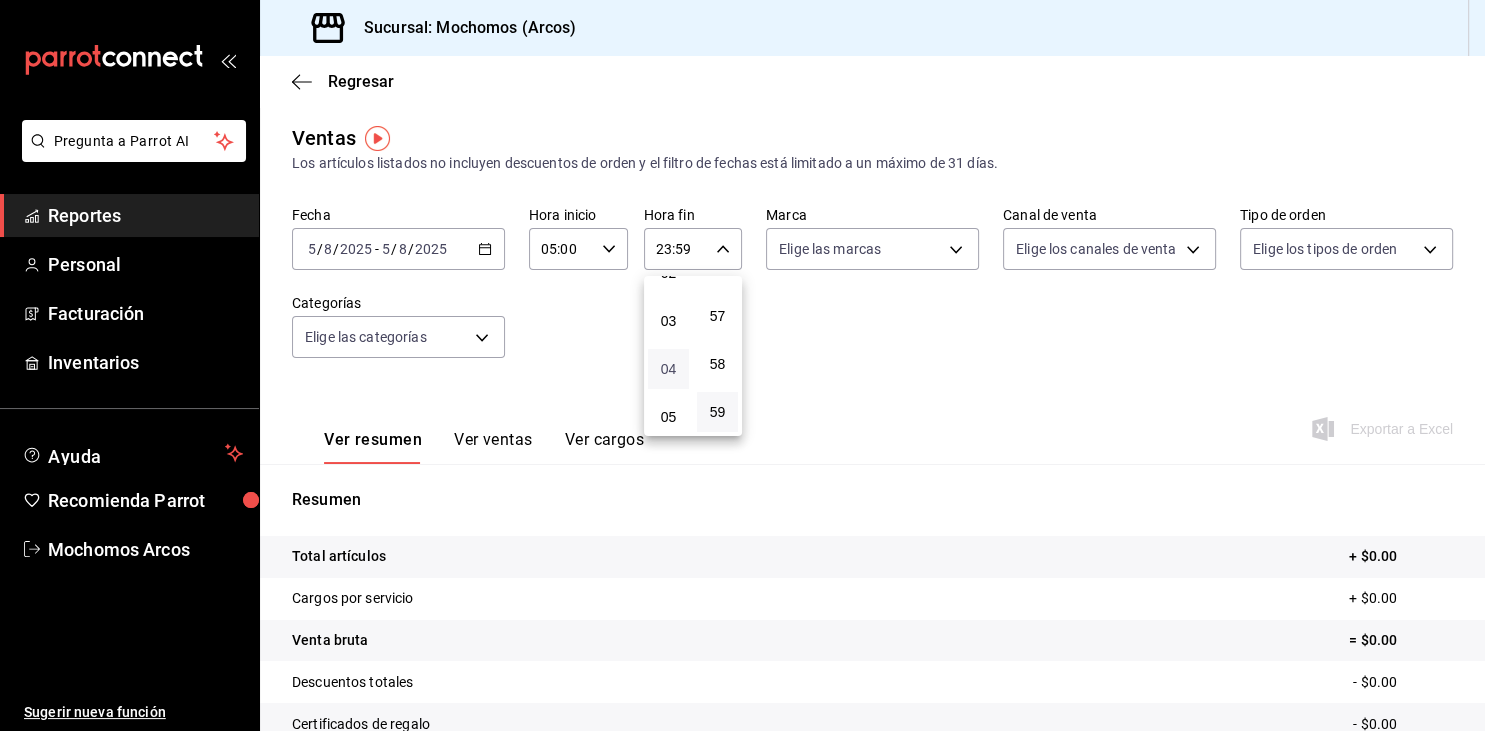 type on "04:59" 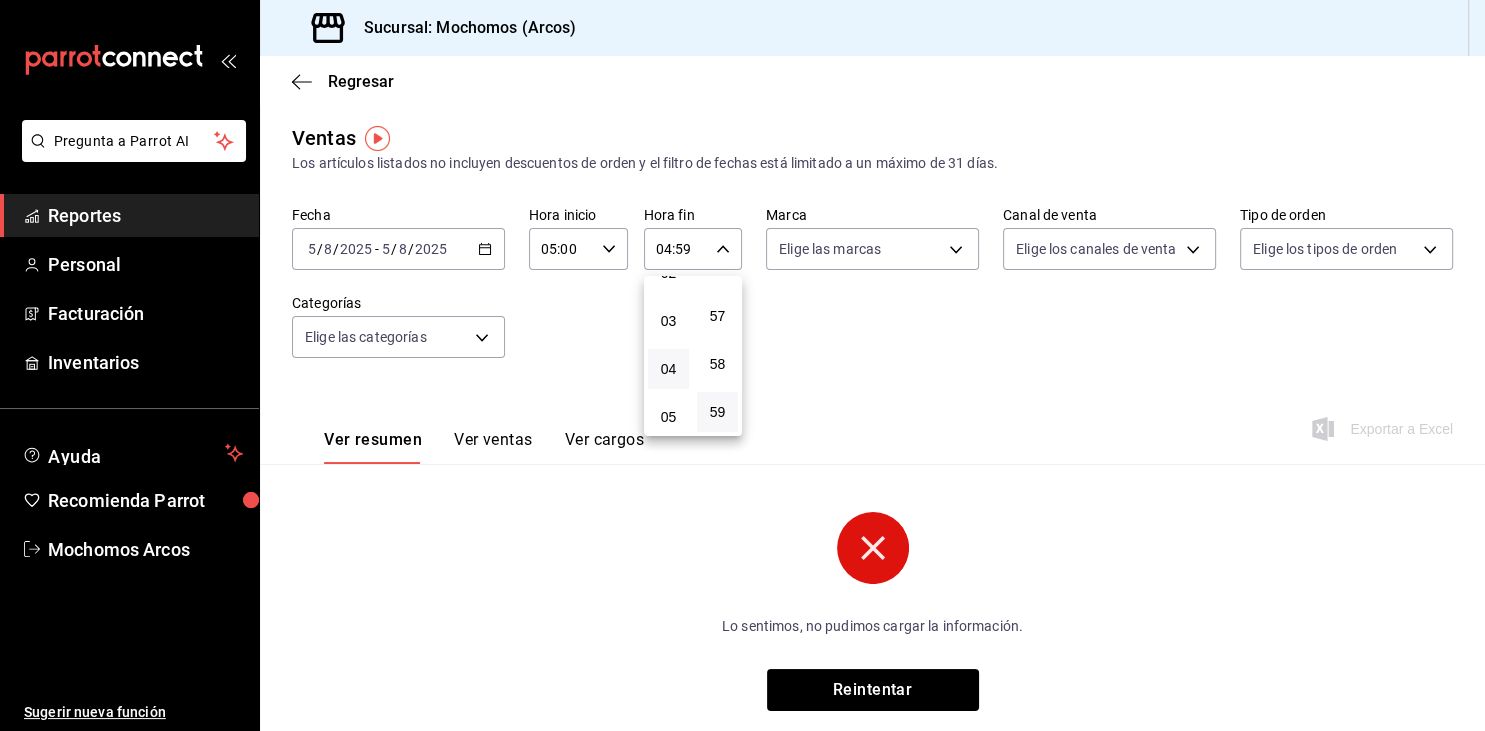 click at bounding box center (742, 365) 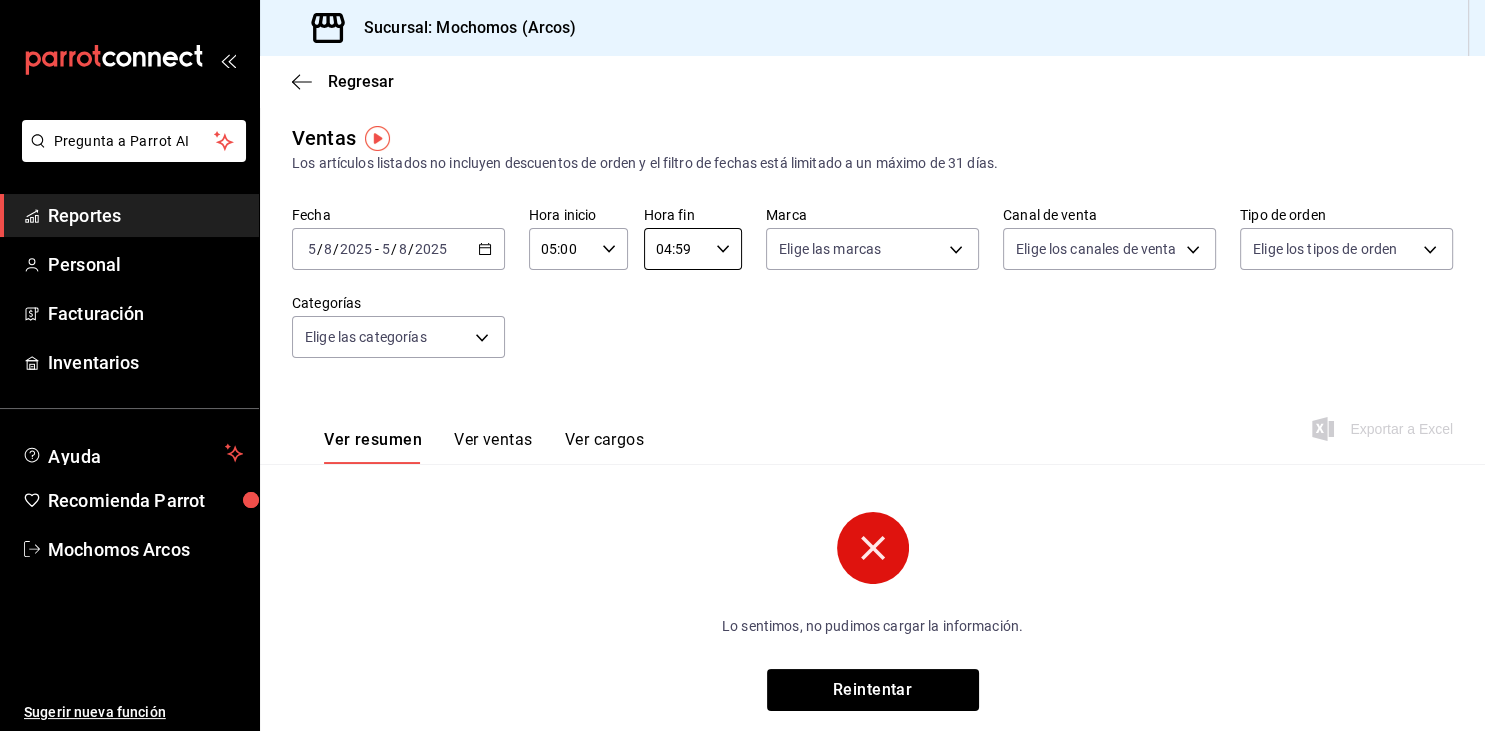 click on "2025-08-05 5 / 8 / 2025 - 2025-08-05 5 / 8 / 2025" at bounding box center [398, 249] 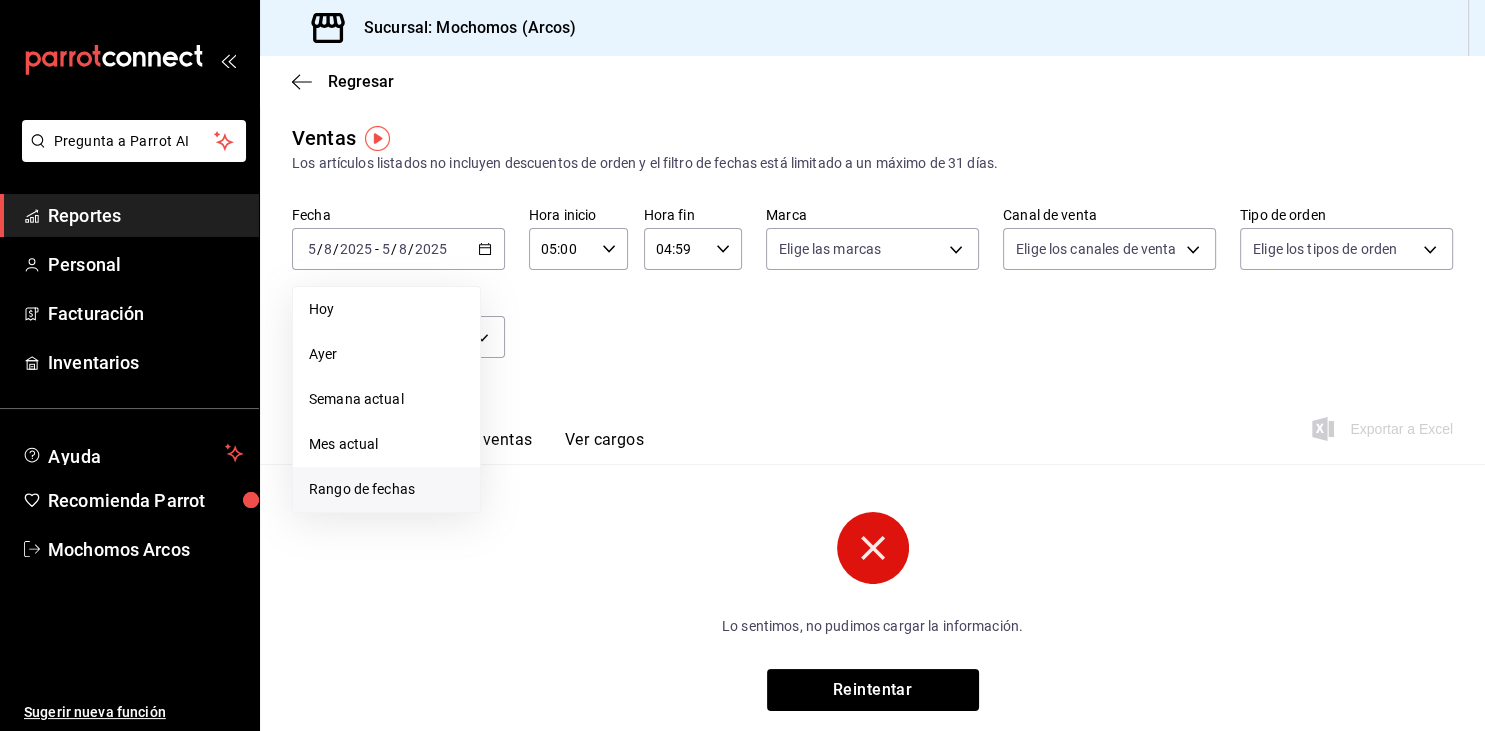 click on "Rango de fechas" at bounding box center (386, 489) 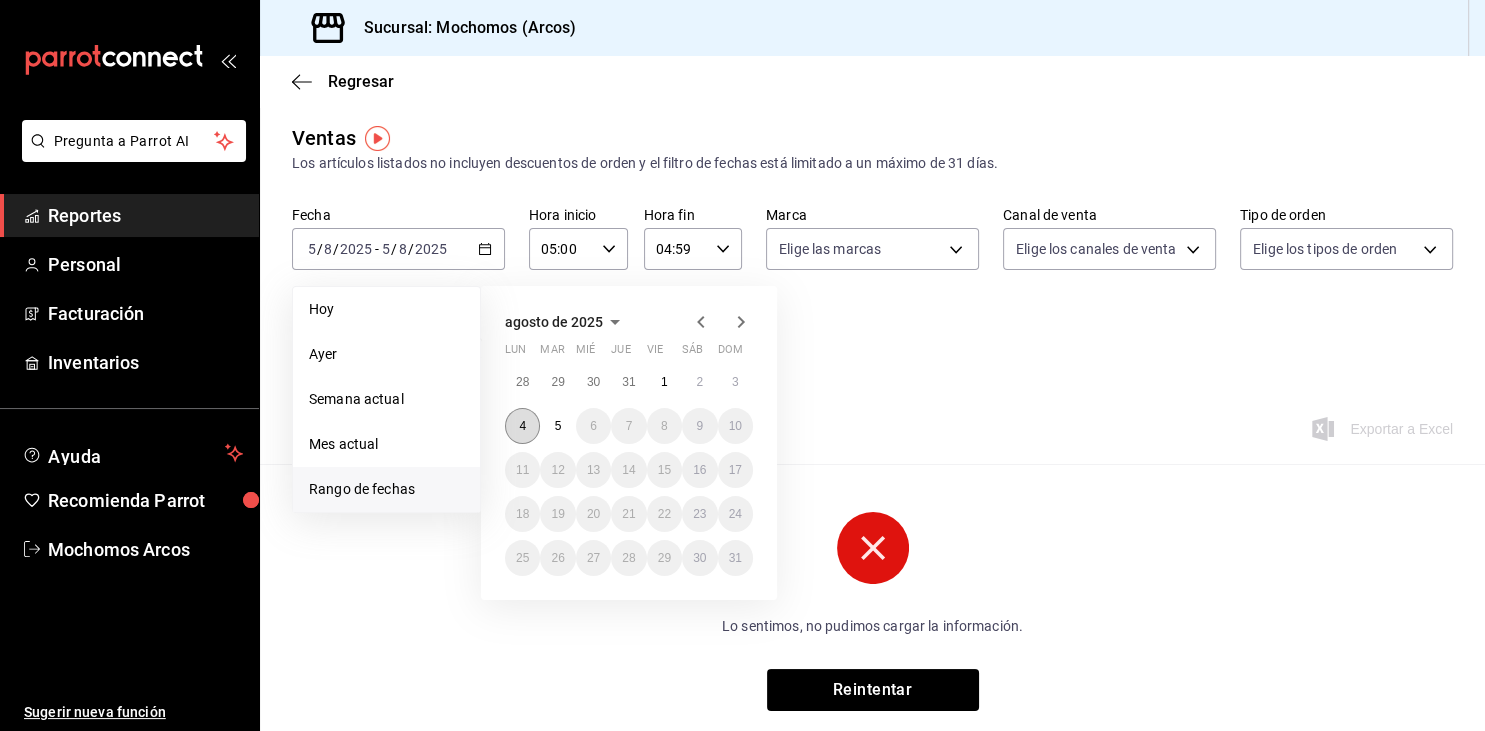 click on "4" at bounding box center (522, 426) 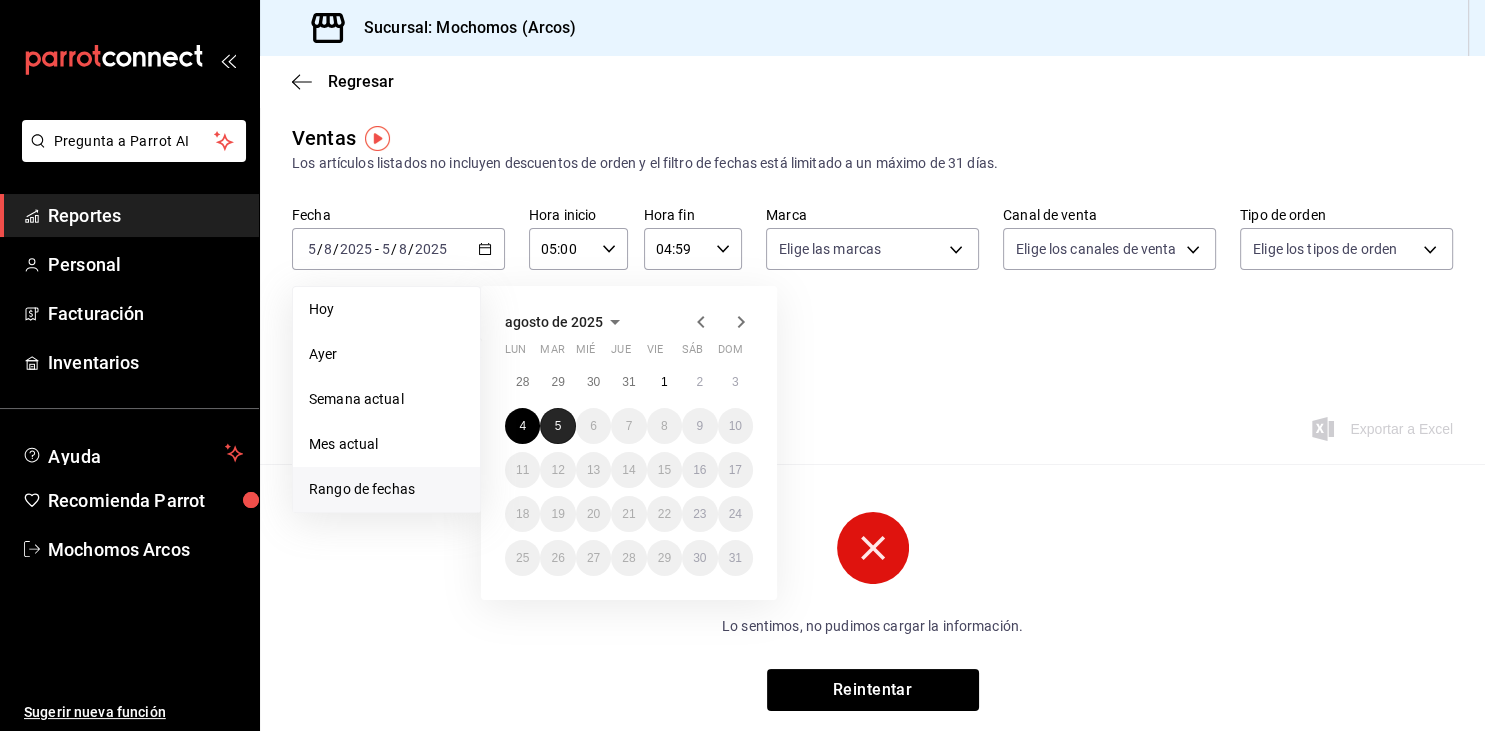 click on "5" at bounding box center [557, 426] 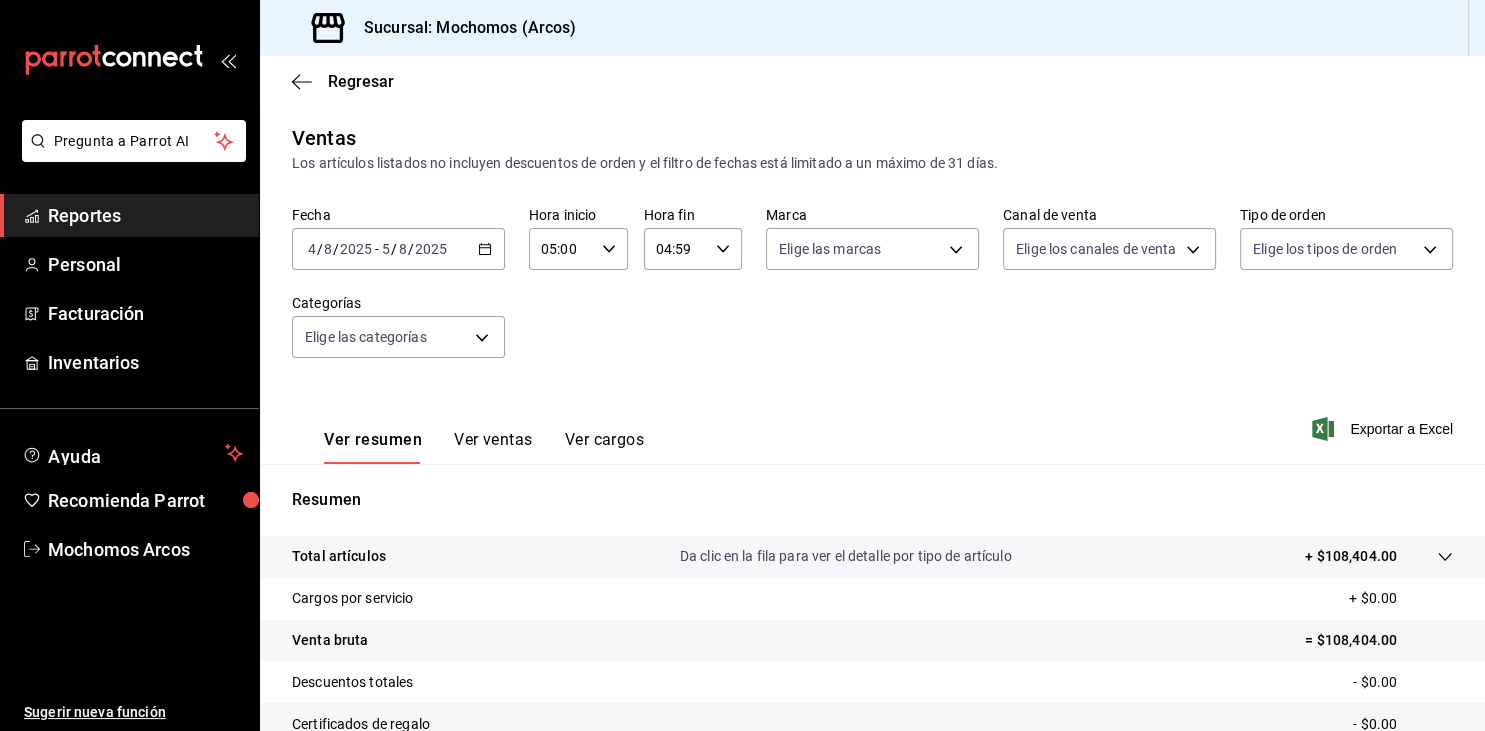 scroll, scrollTop: 227, scrollLeft: 0, axis: vertical 